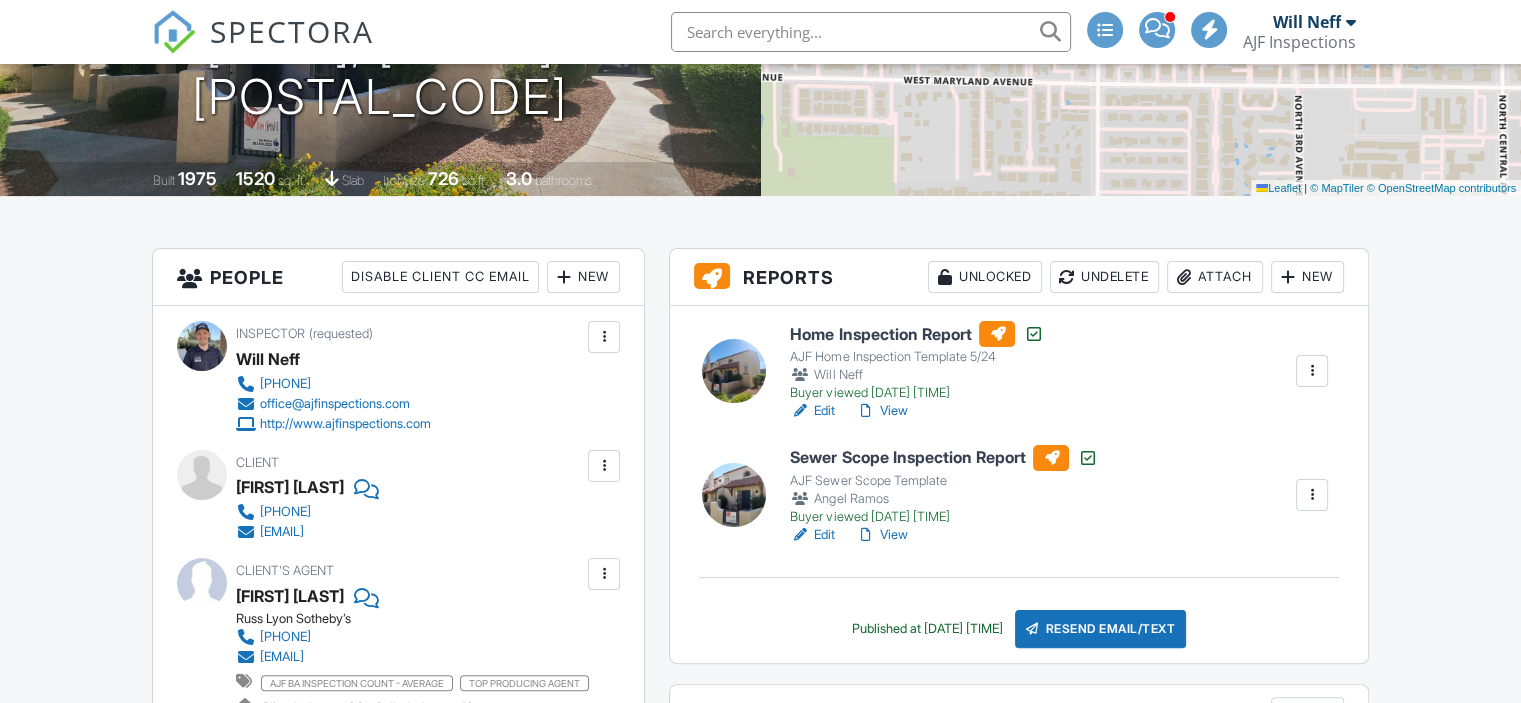 scroll, scrollTop: 338, scrollLeft: 0, axis: vertical 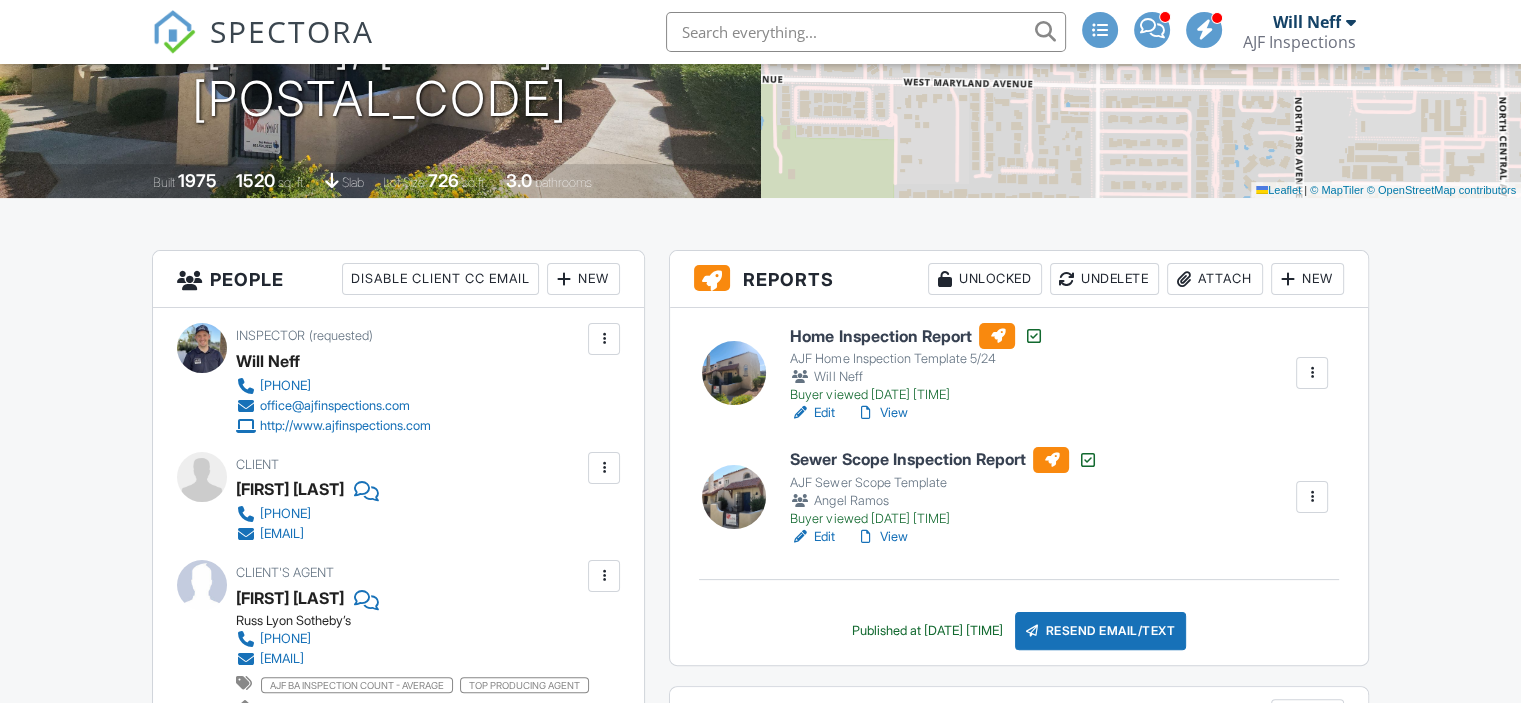 click on "Attach" at bounding box center [1215, 279] 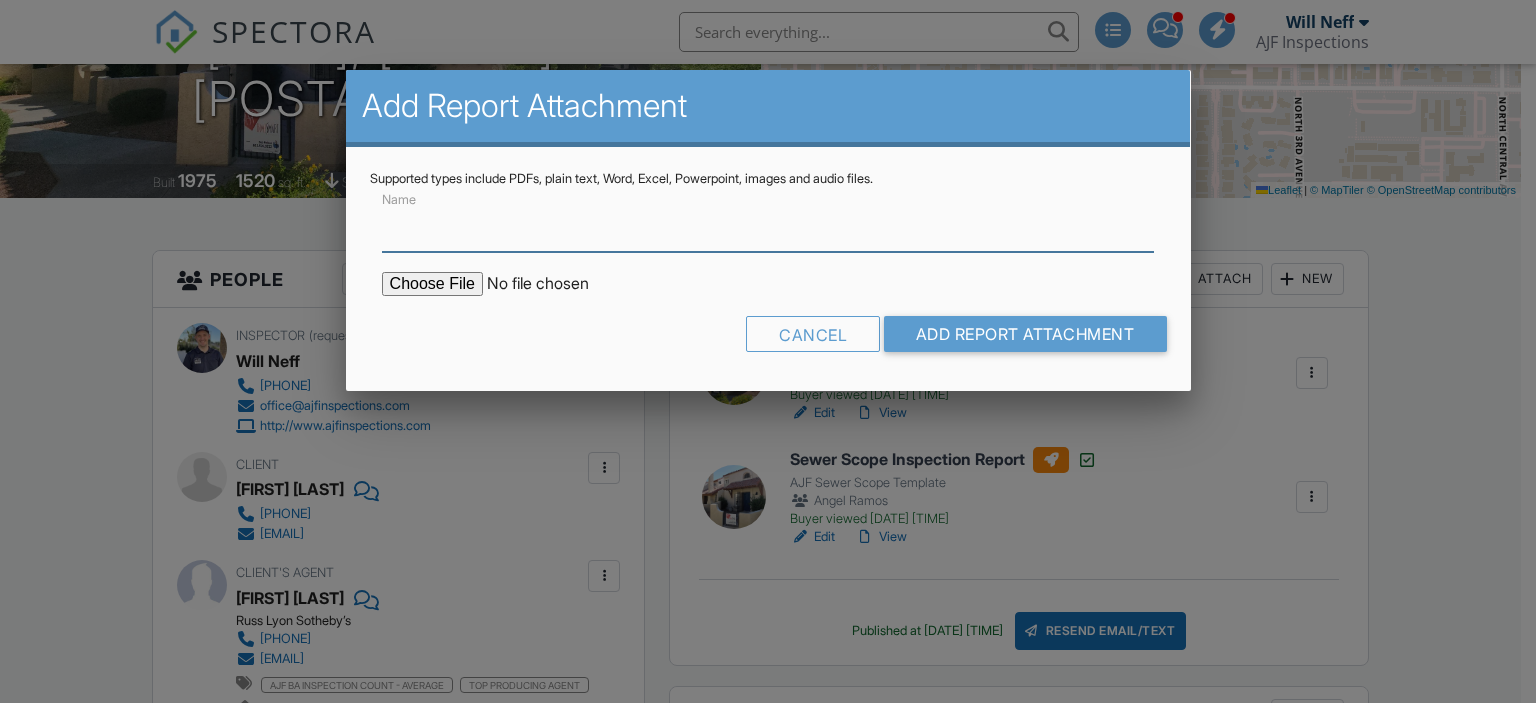 click on "Name" at bounding box center [768, 227] 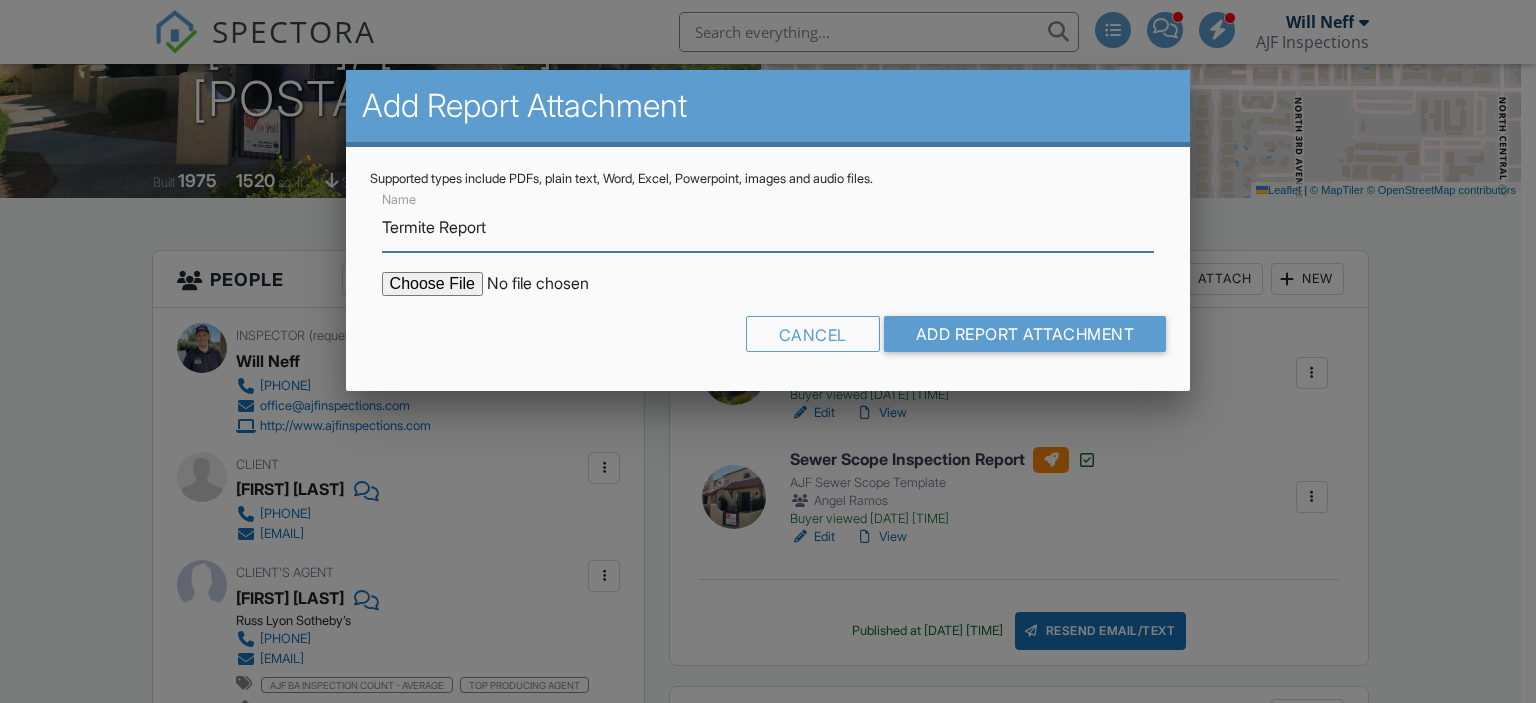 type on "C:\fakepath\WDIIR Inspection - 6533 North 7th Avenue, 18.pdf" 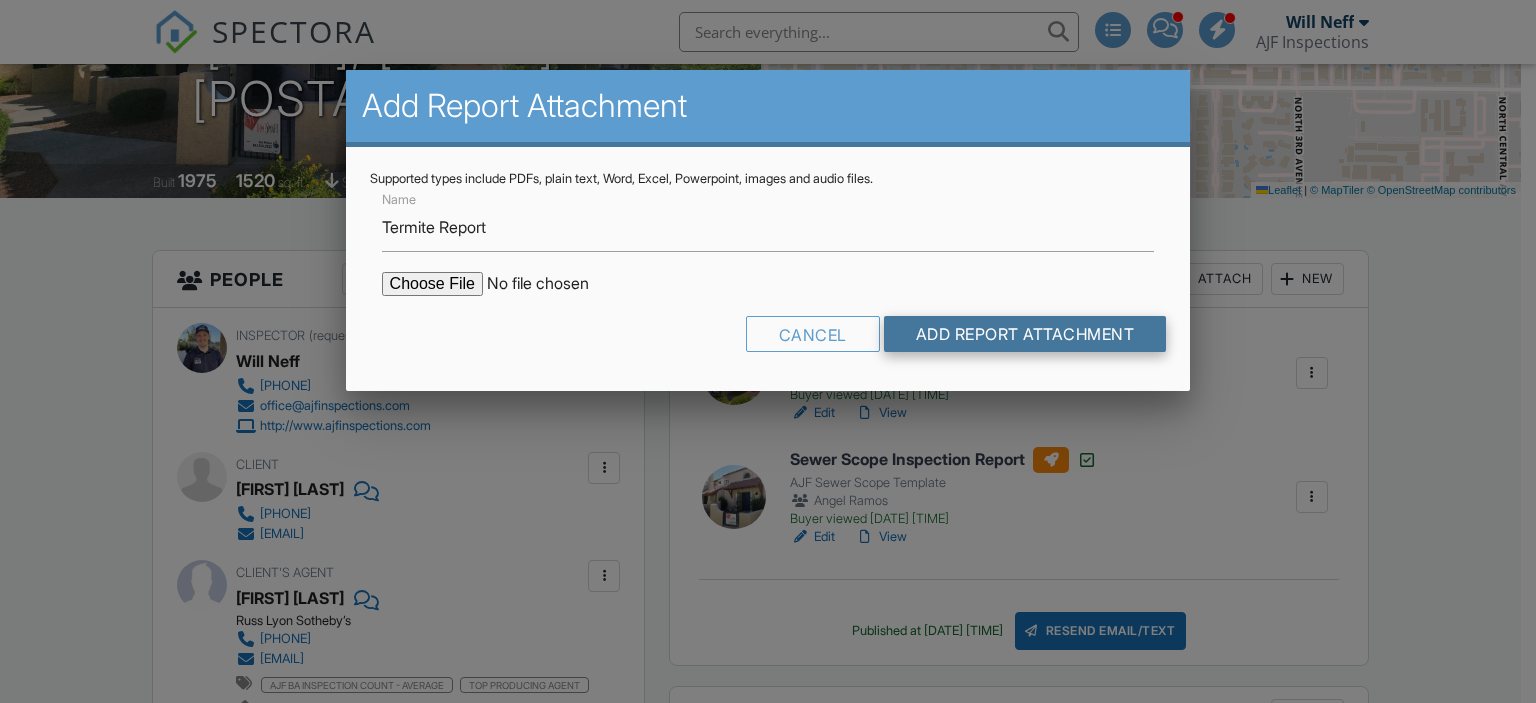 click on "Add Report Attachment" at bounding box center (1025, 334) 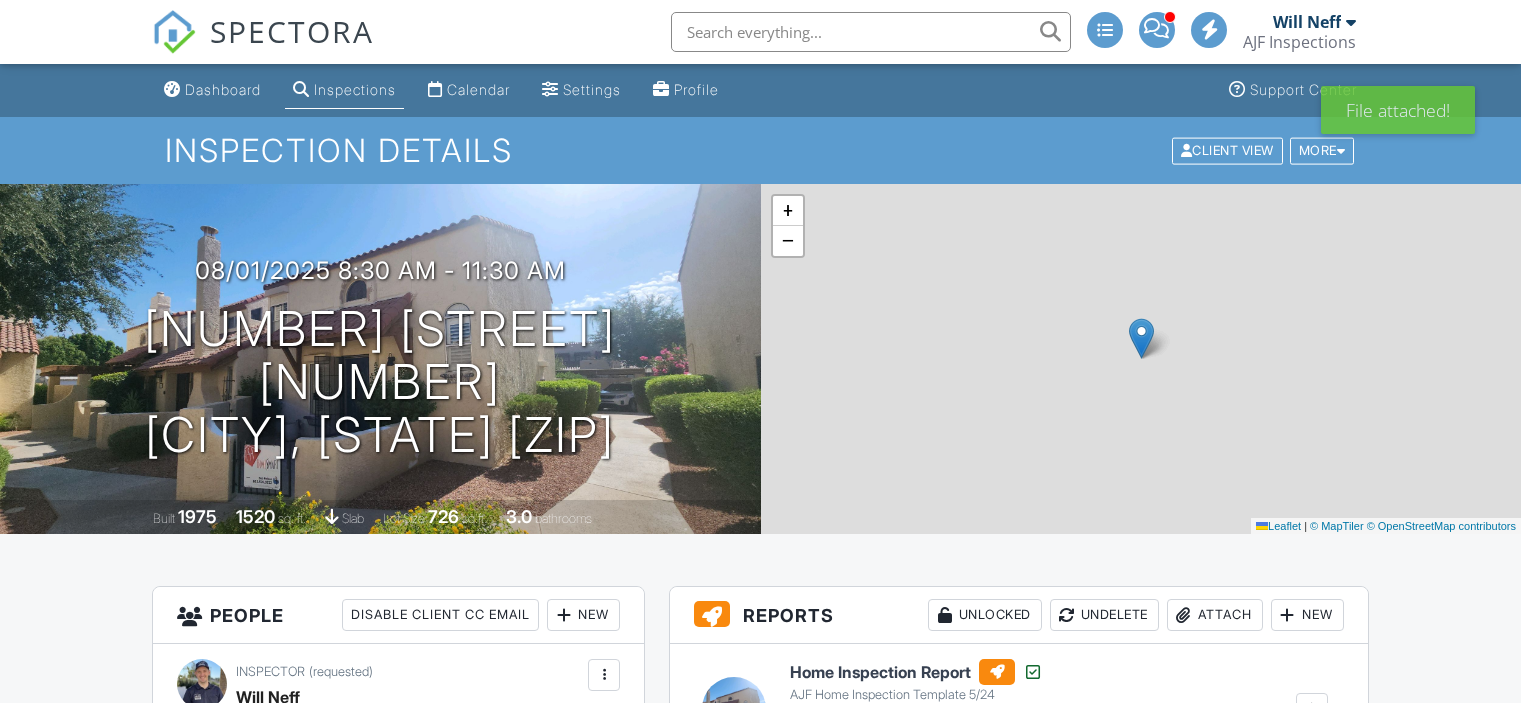 scroll, scrollTop: 0, scrollLeft: 0, axis: both 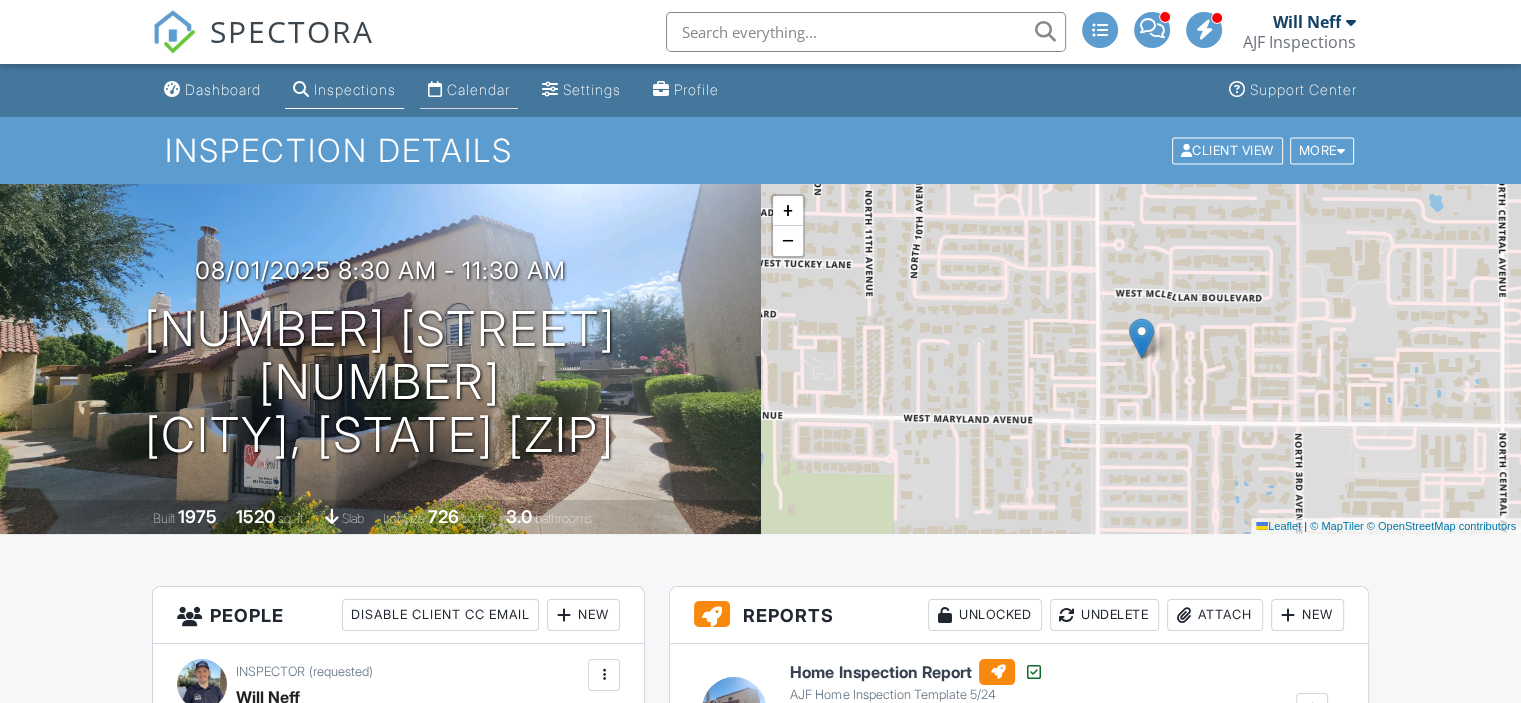 click on "Calendar" at bounding box center [469, 90] 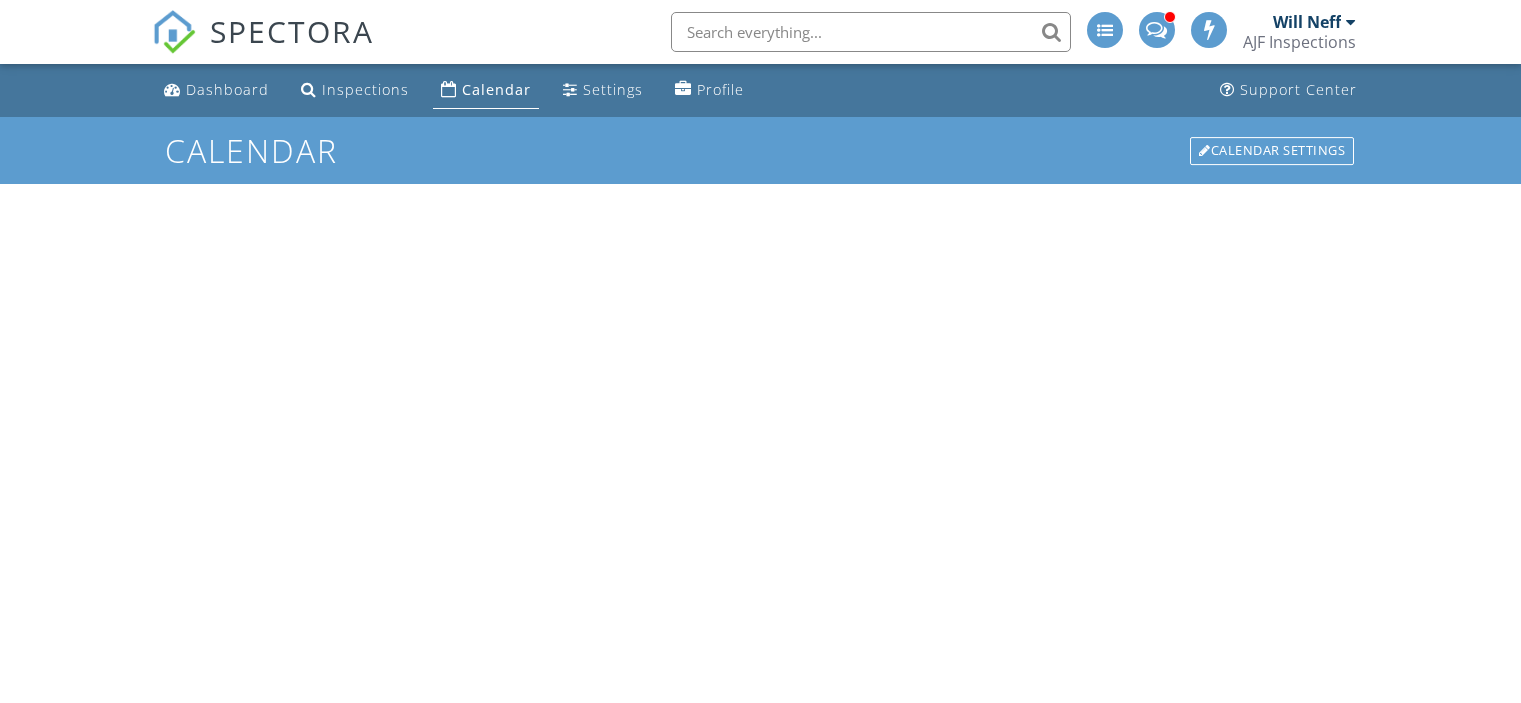 scroll, scrollTop: 0, scrollLeft: 0, axis: both 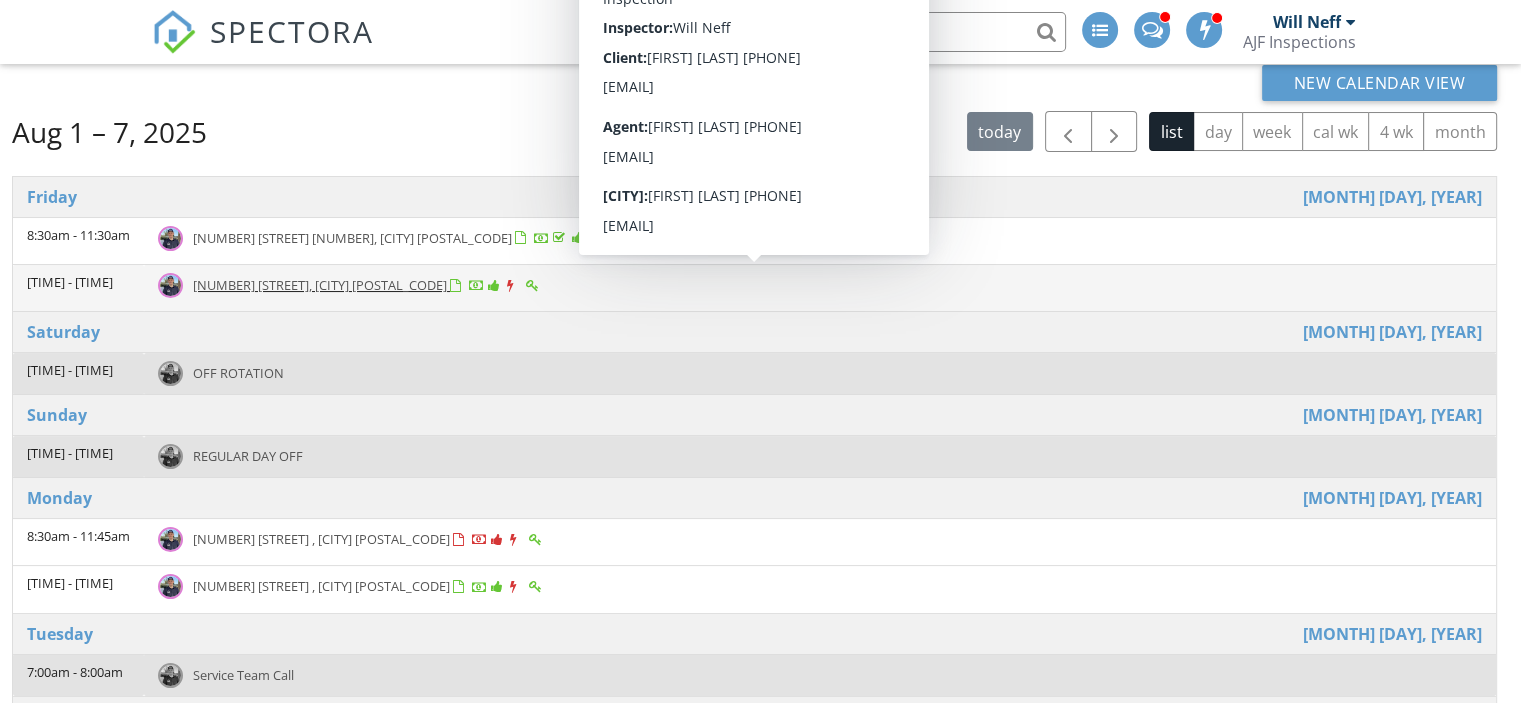 click on "[NUMBER] [STREET], [CITY] [POSTAL_CODE]" at bounding box center (320, 285) 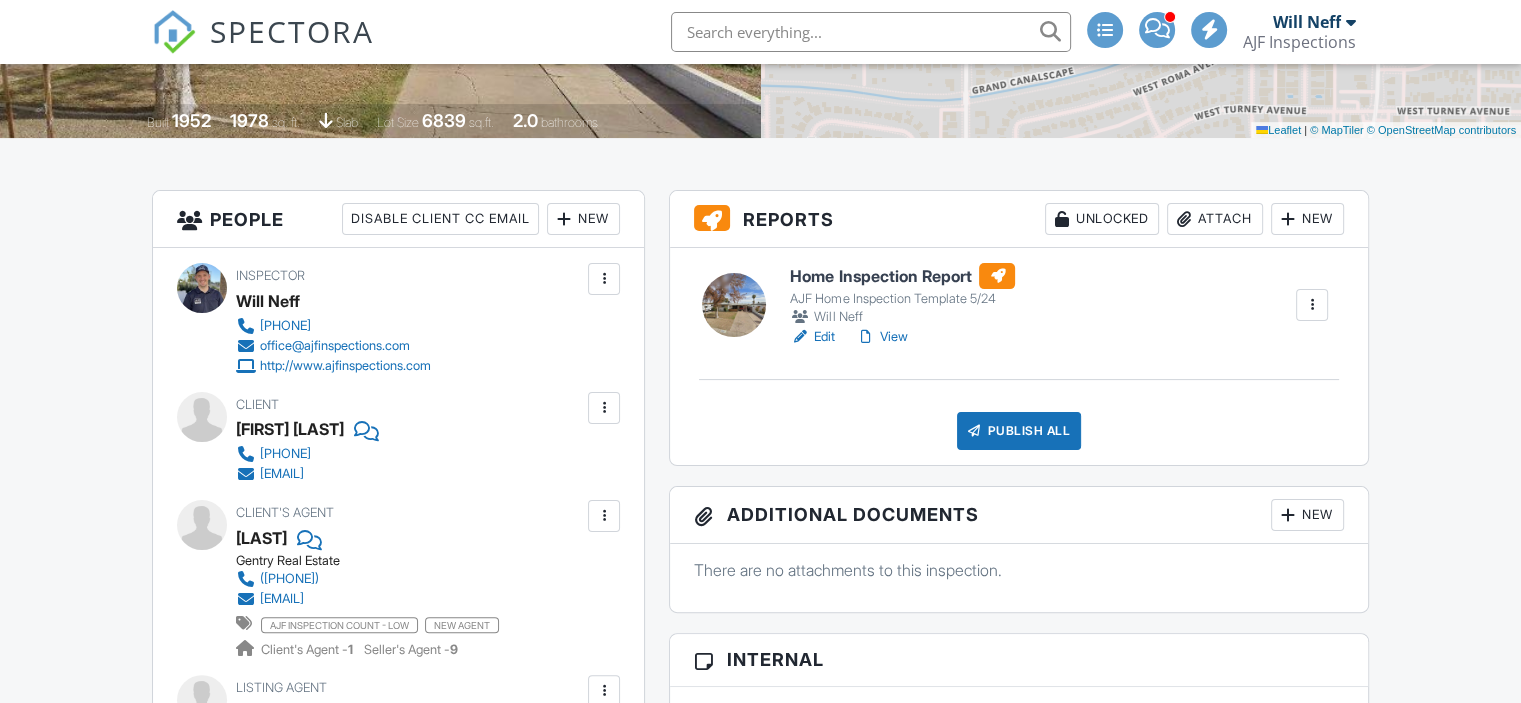 scroll, scrollTop: 480, scrollLeft: 0, axis: vertical 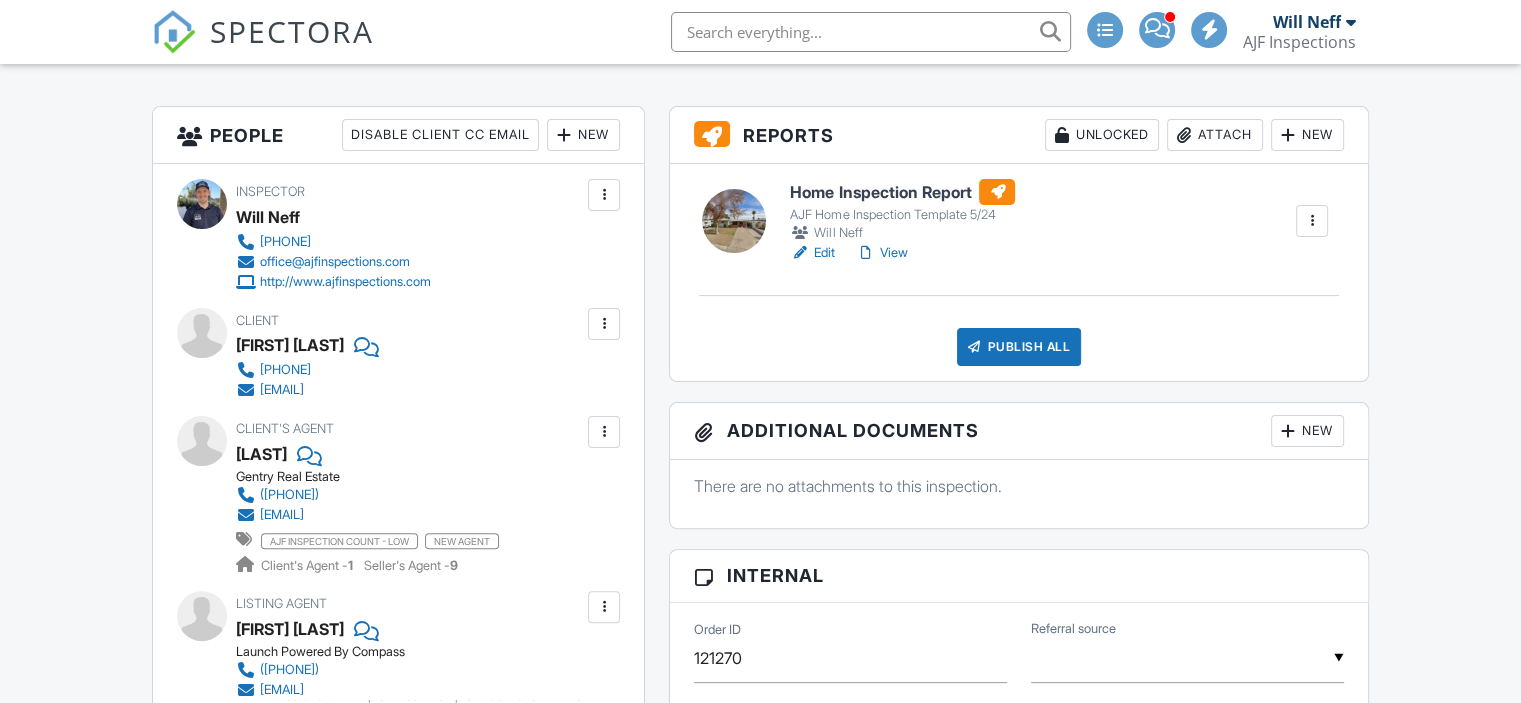 click on "4527 N 12th Ave
Phoenix, AZ 85013" at bounding box center (380, -98) 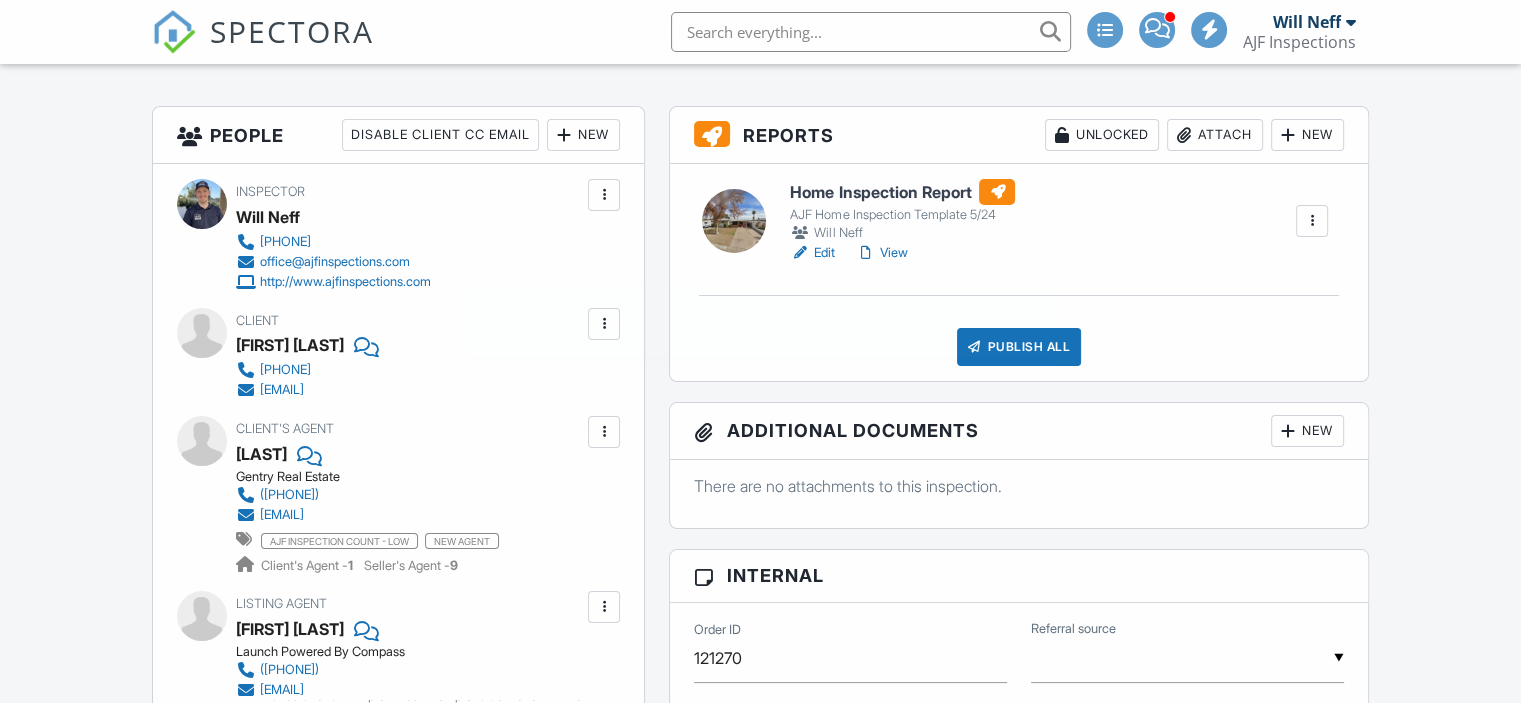 scroll, scrollTop: 0, scrollLeft: 0, axis: both 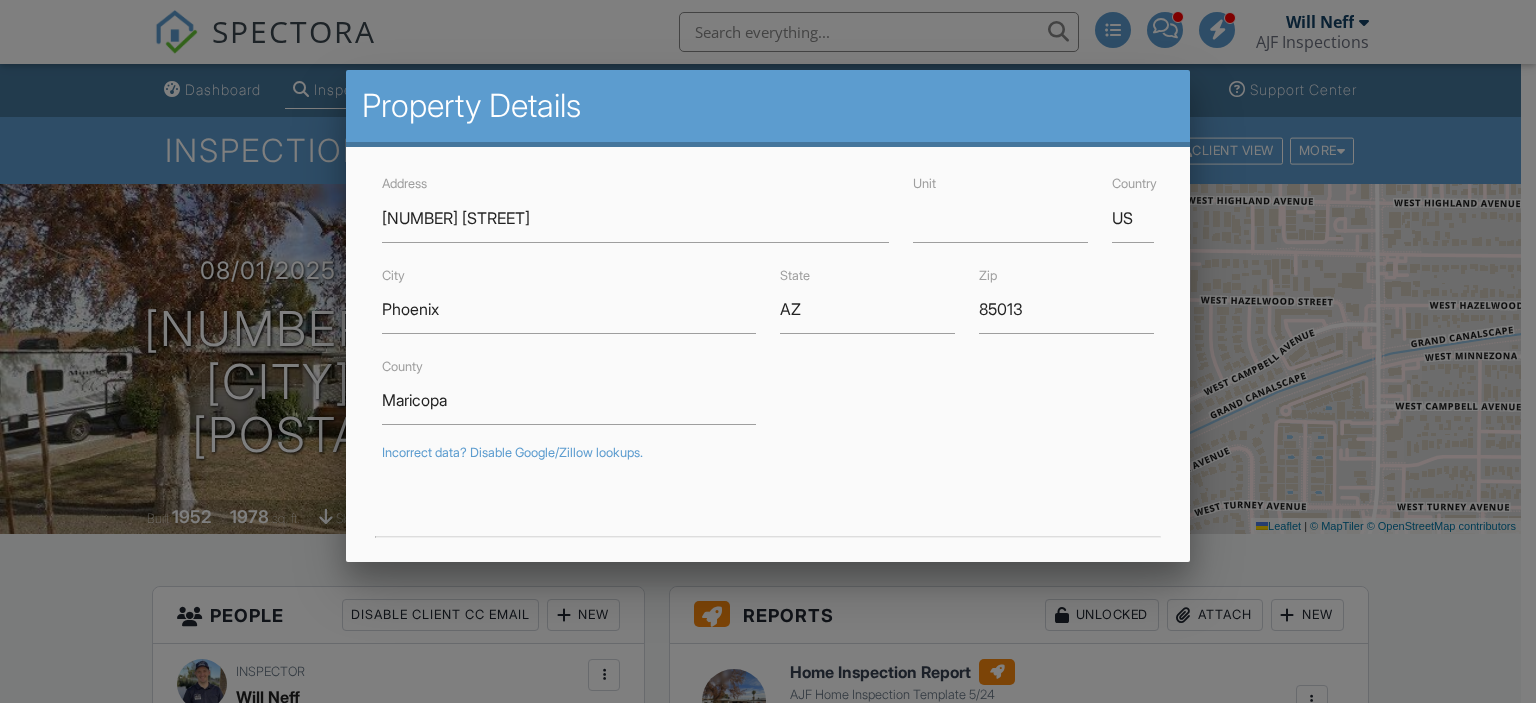 click at bounding box center [768, 339] 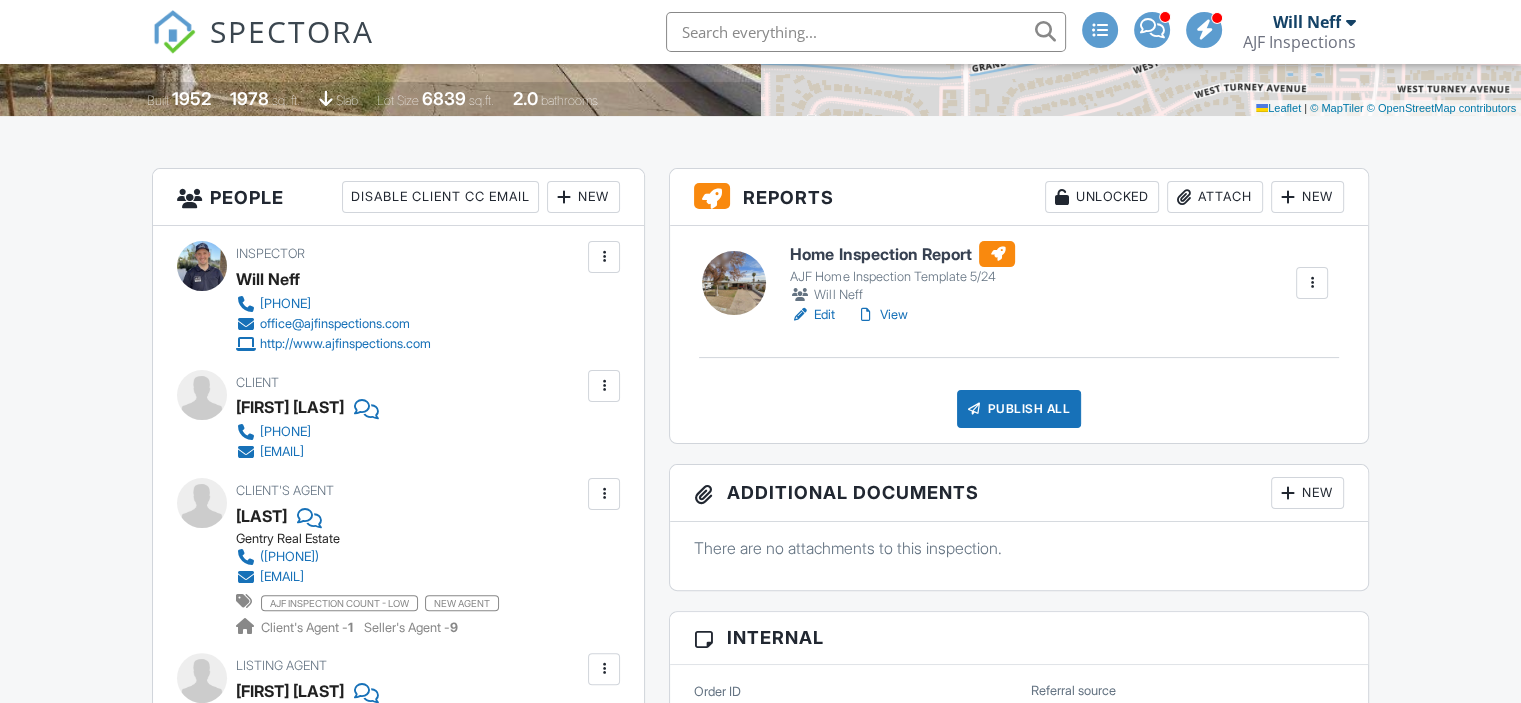 scroll, scrollTop: 420, scrollLeft: 0, axis: vertical 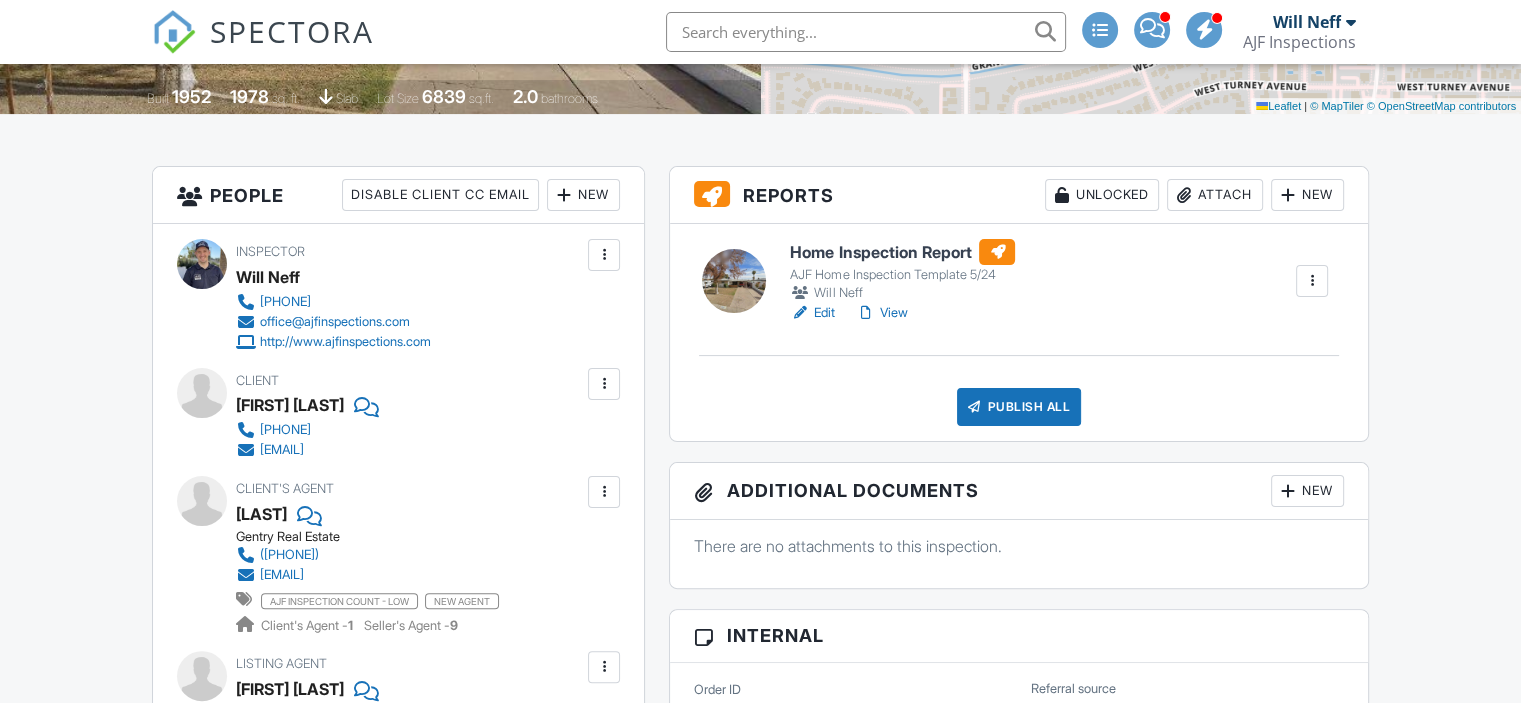 click on "[FIRST] [LAST]" at bounding box center [290, 405] 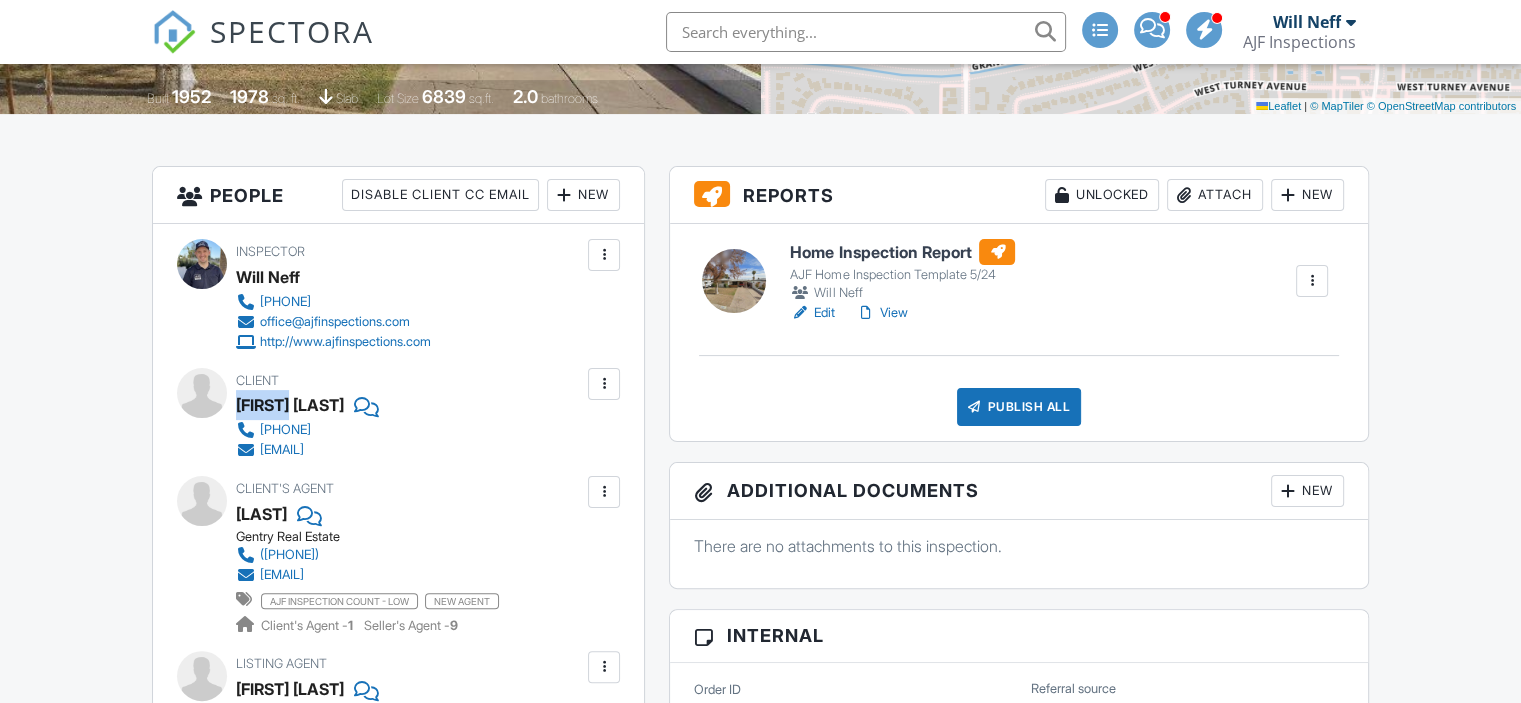 click on "[FIRST] [LAST]" at bounding box center (290, 405) 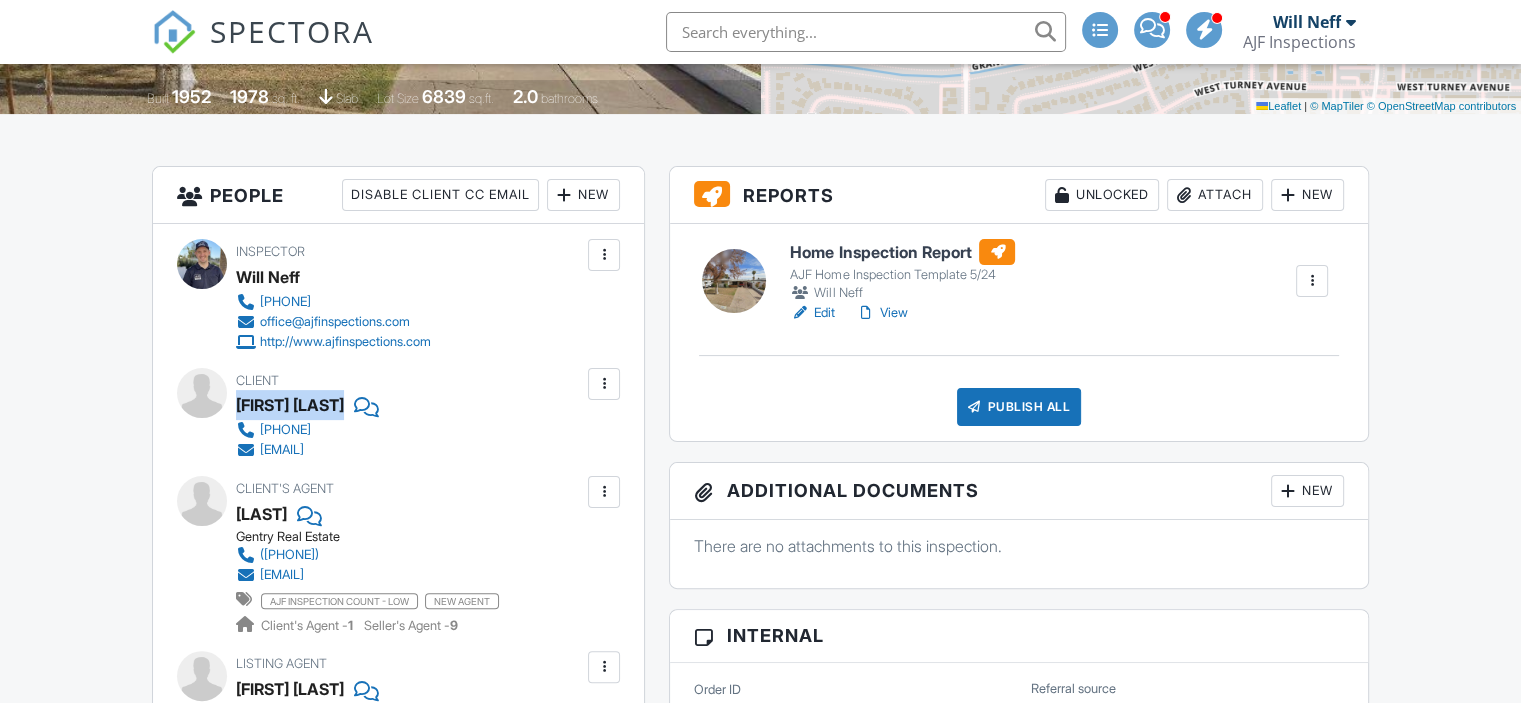 click on "[FIRST] [LAST]" at bounding box center (290, 405) 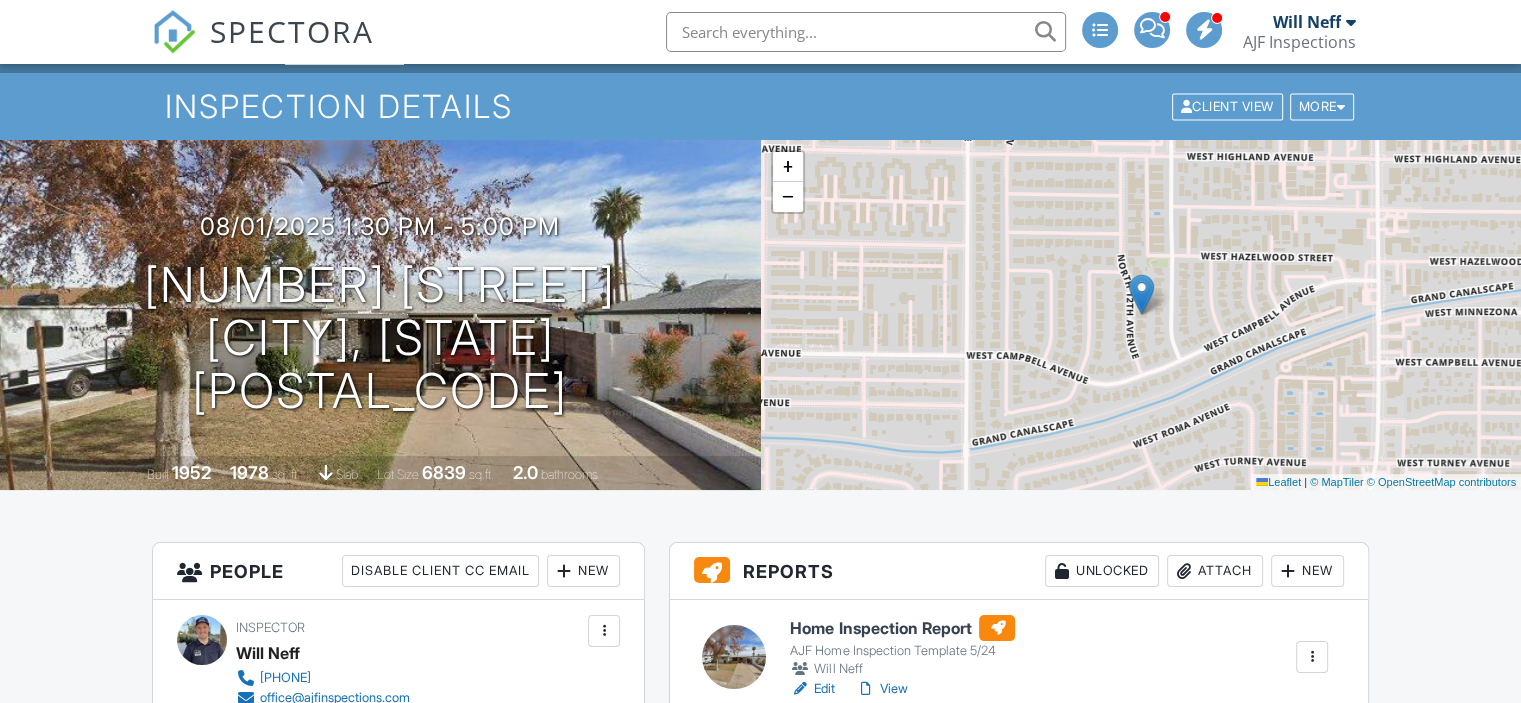 scroll, scrollTop: 0, scrollLeft: 0, axis: both 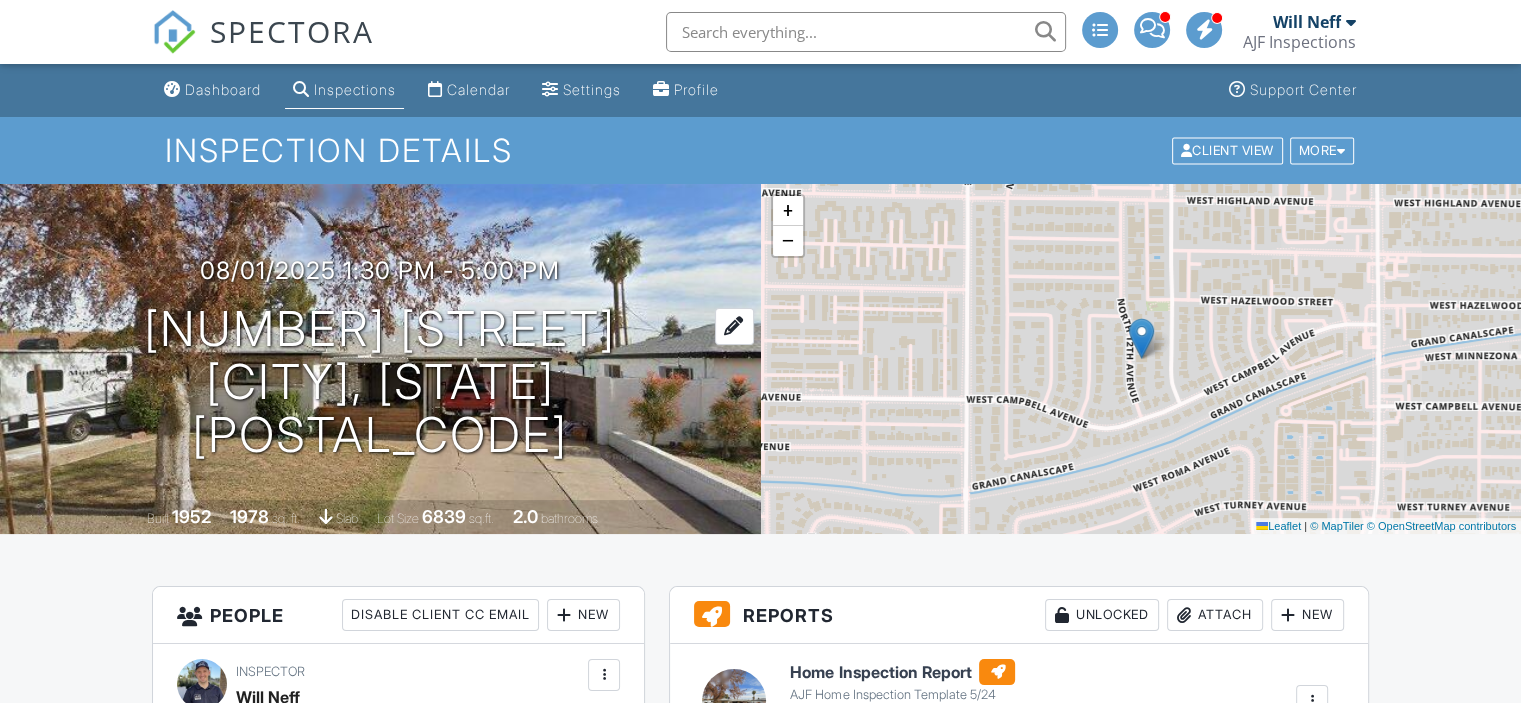 click on "4527 N 12th Ave
Phoenix, AZ 85013" at bounding box center [380, 382] 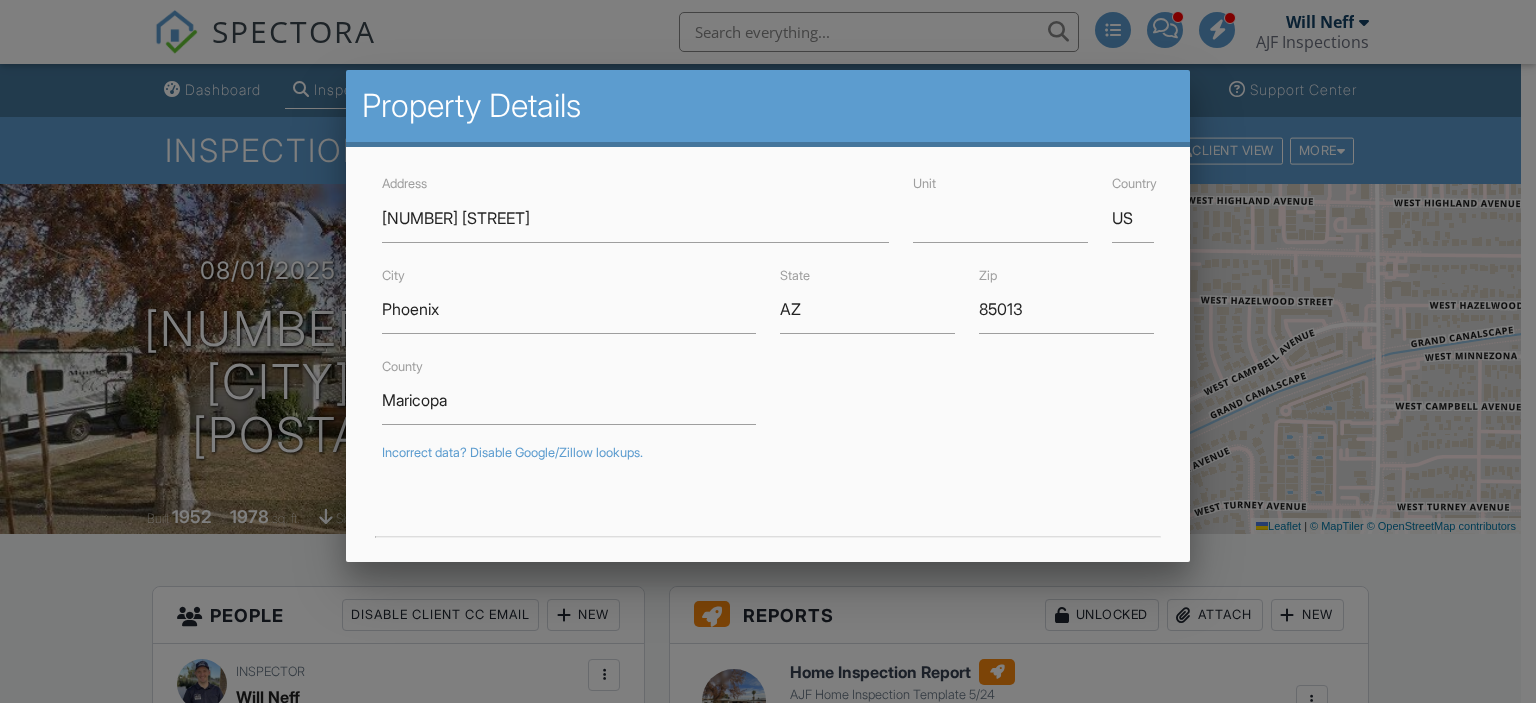click at bounding box center (768, 339) 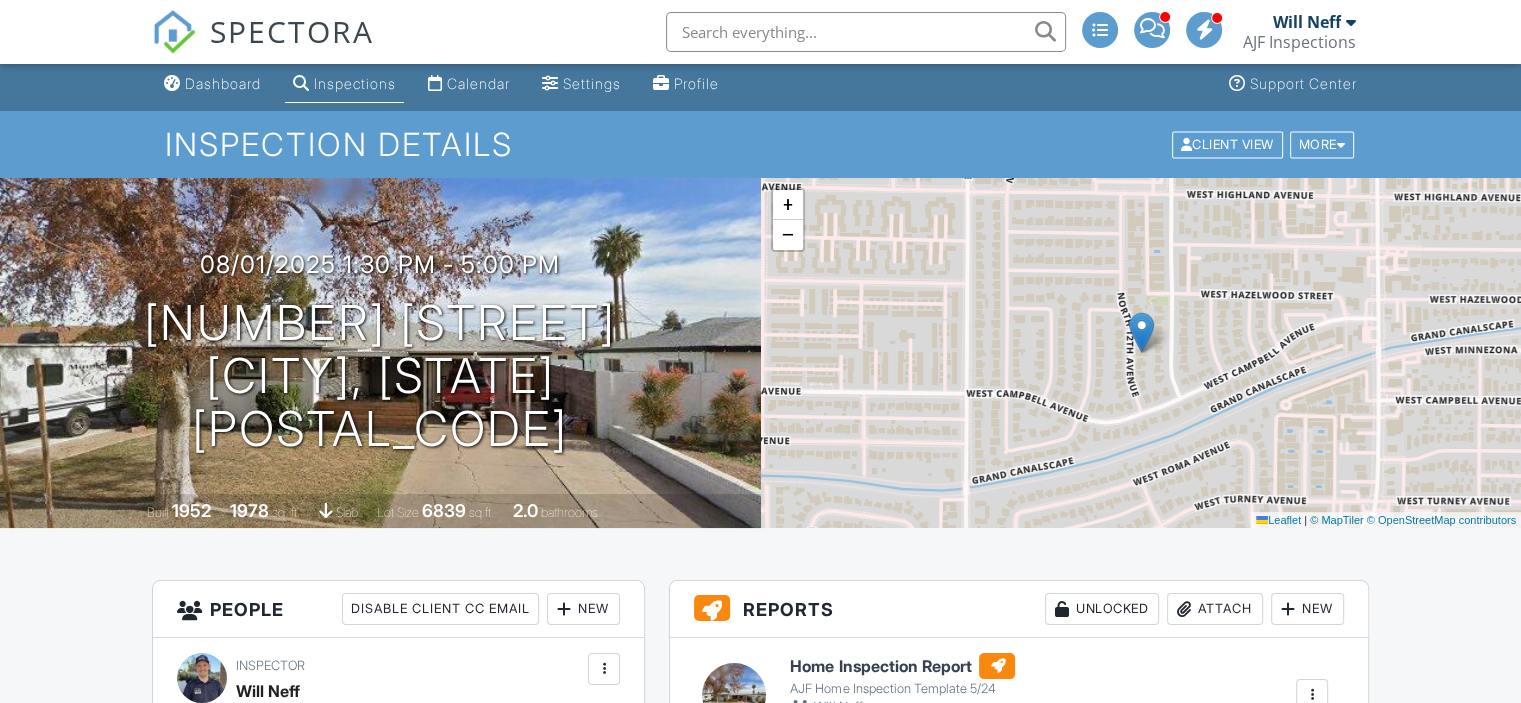 scroll, scrollTop: 0, scrollLeft: 0, axis: both 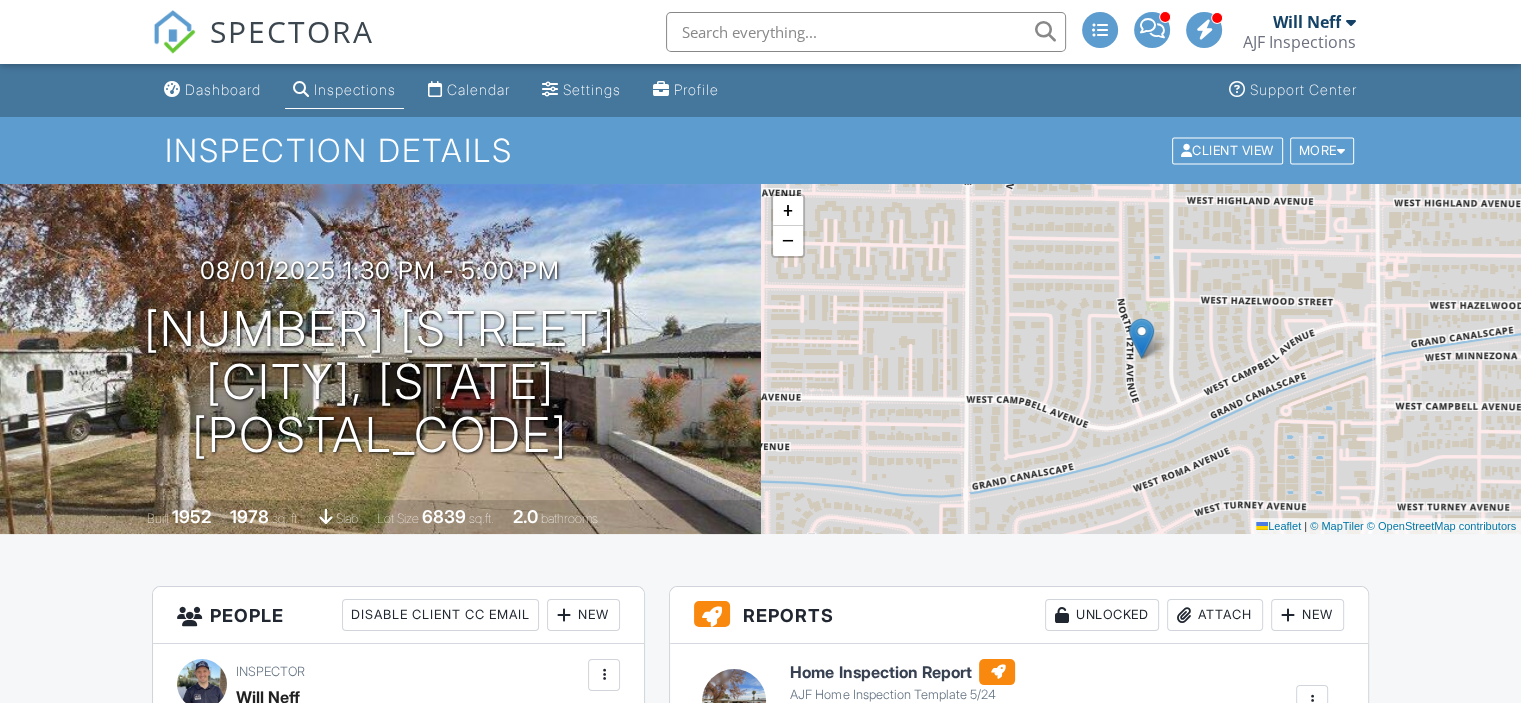 click on "08/01/2025  1:30 pm
- 5:00 pm
4527 N 12th Ave
Phoenix, AZ 85013" at bounding box center [380, 359] 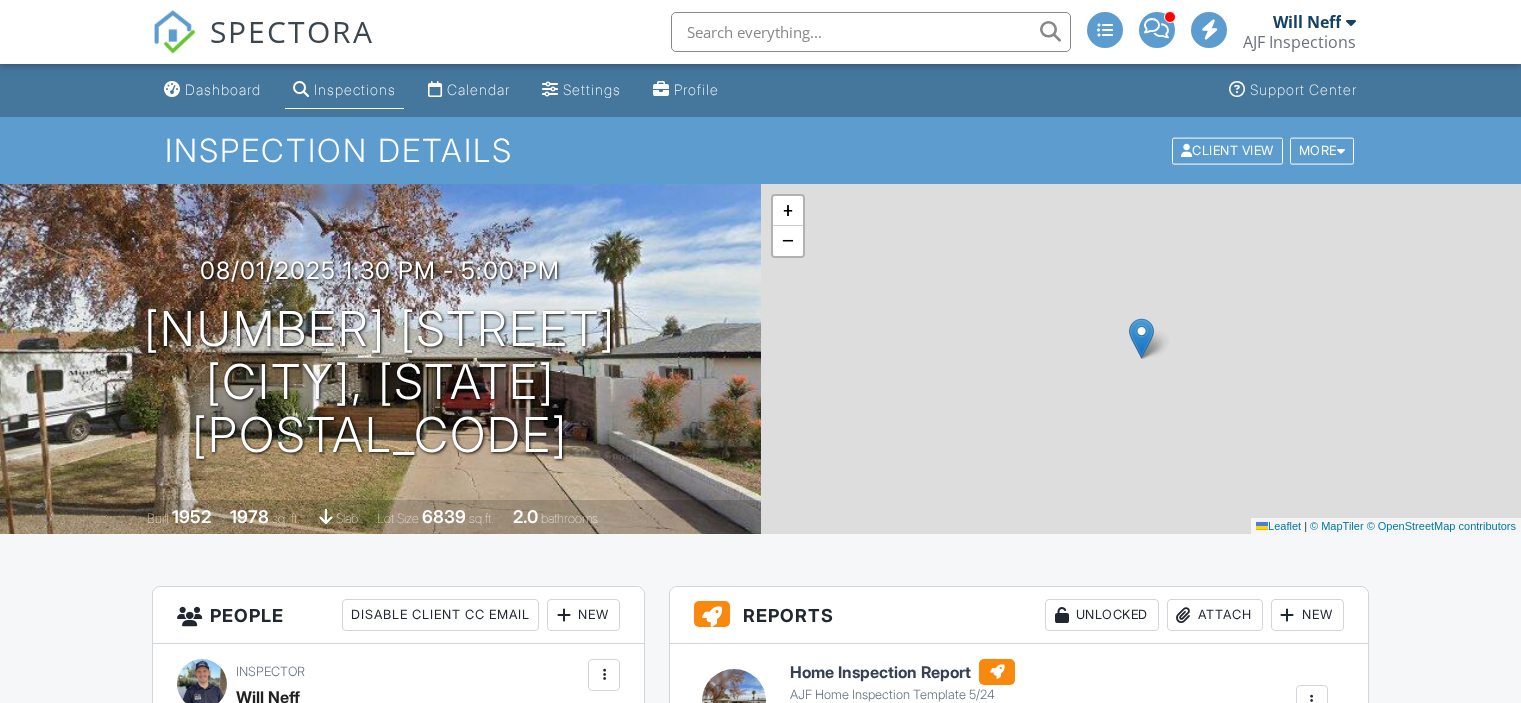 scroll, scrollTop: 0, scrollLeft: 0, axis: both 